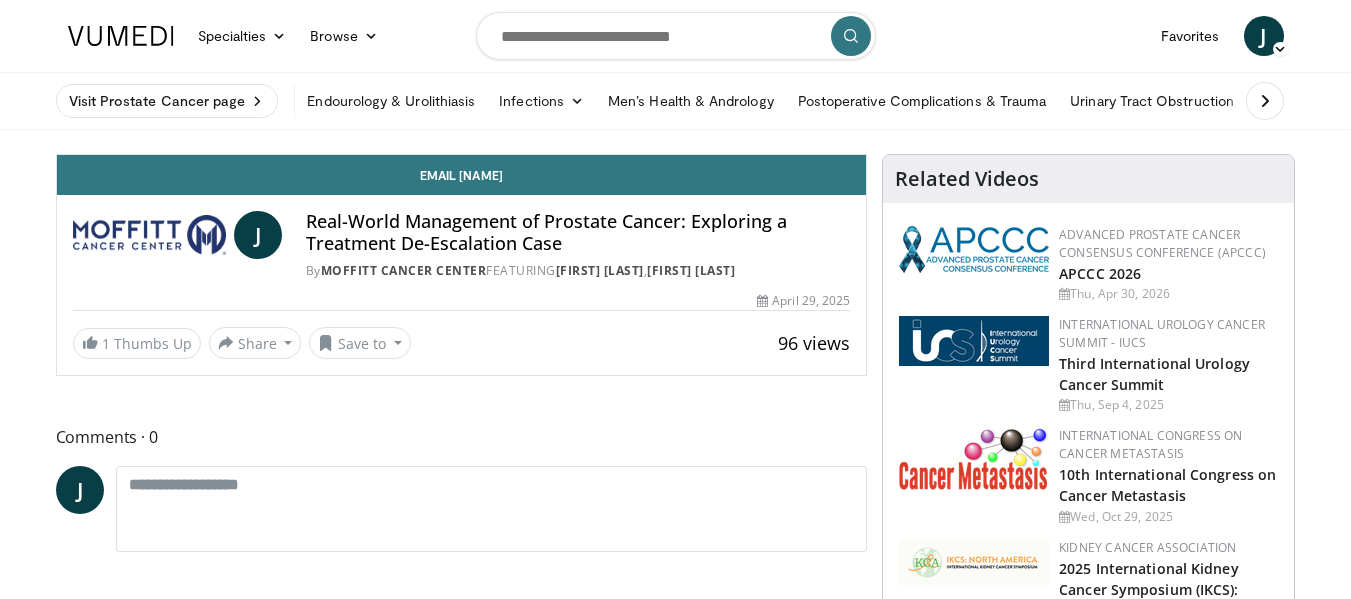 scroll, scrollTop: 0, scrollLeft: 0, axis: both 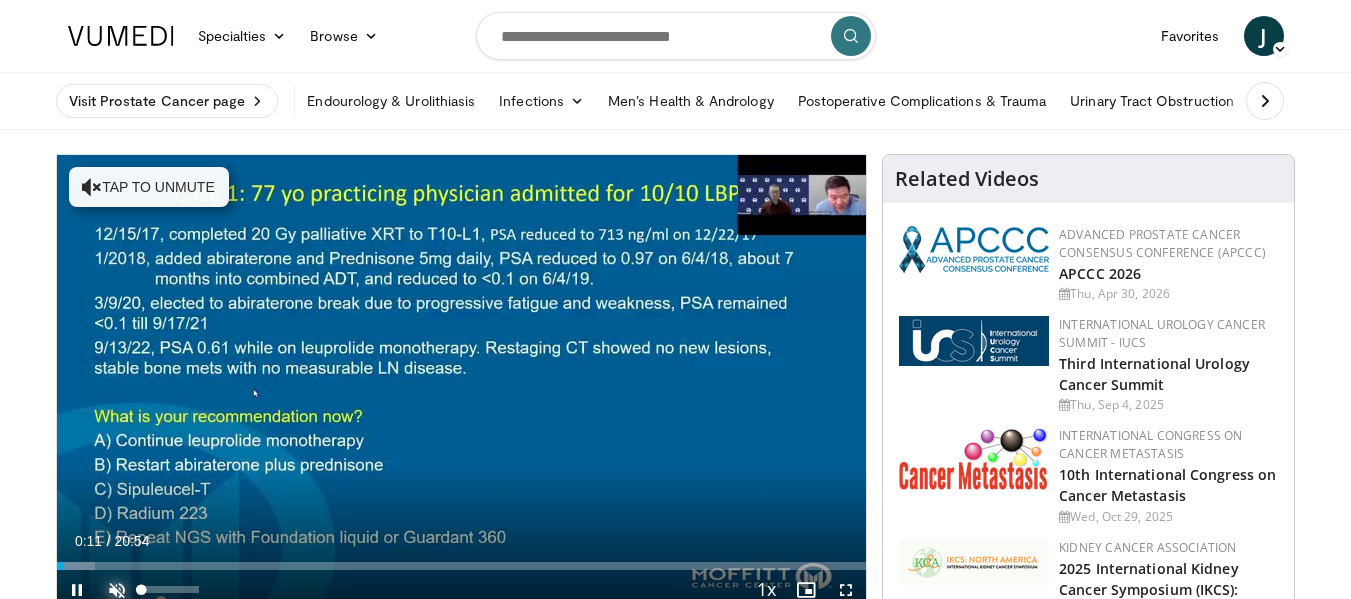 click at bounding box center [117, 590] 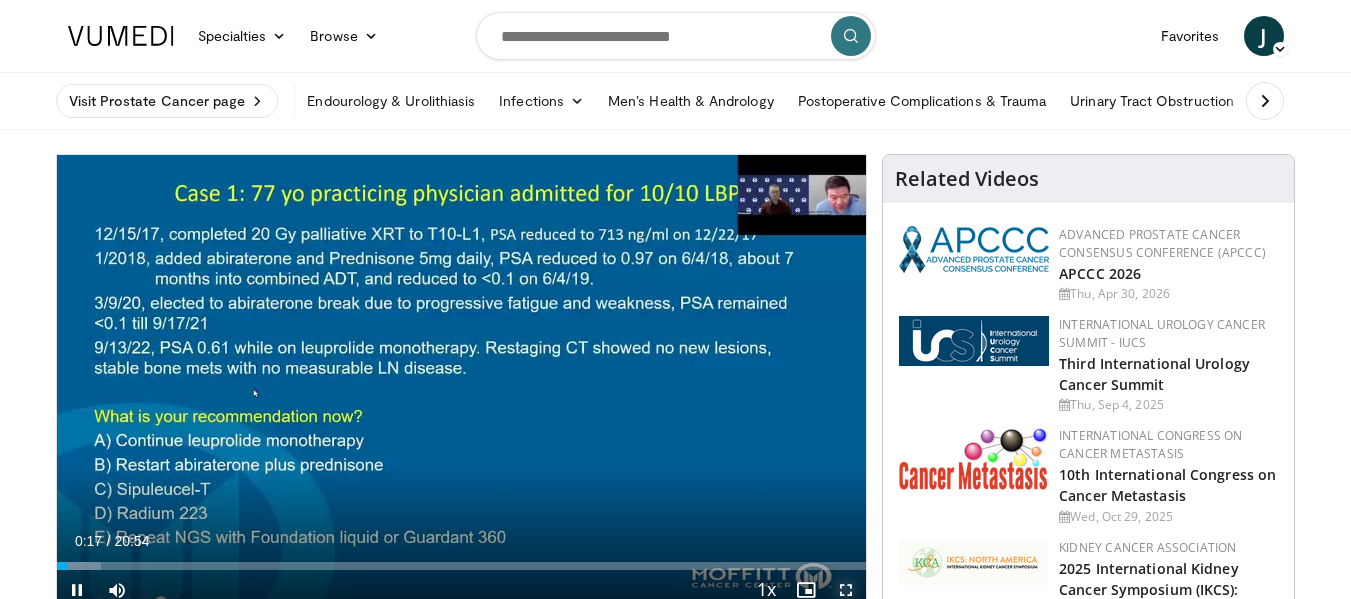 click at bounding box center (846, 590) 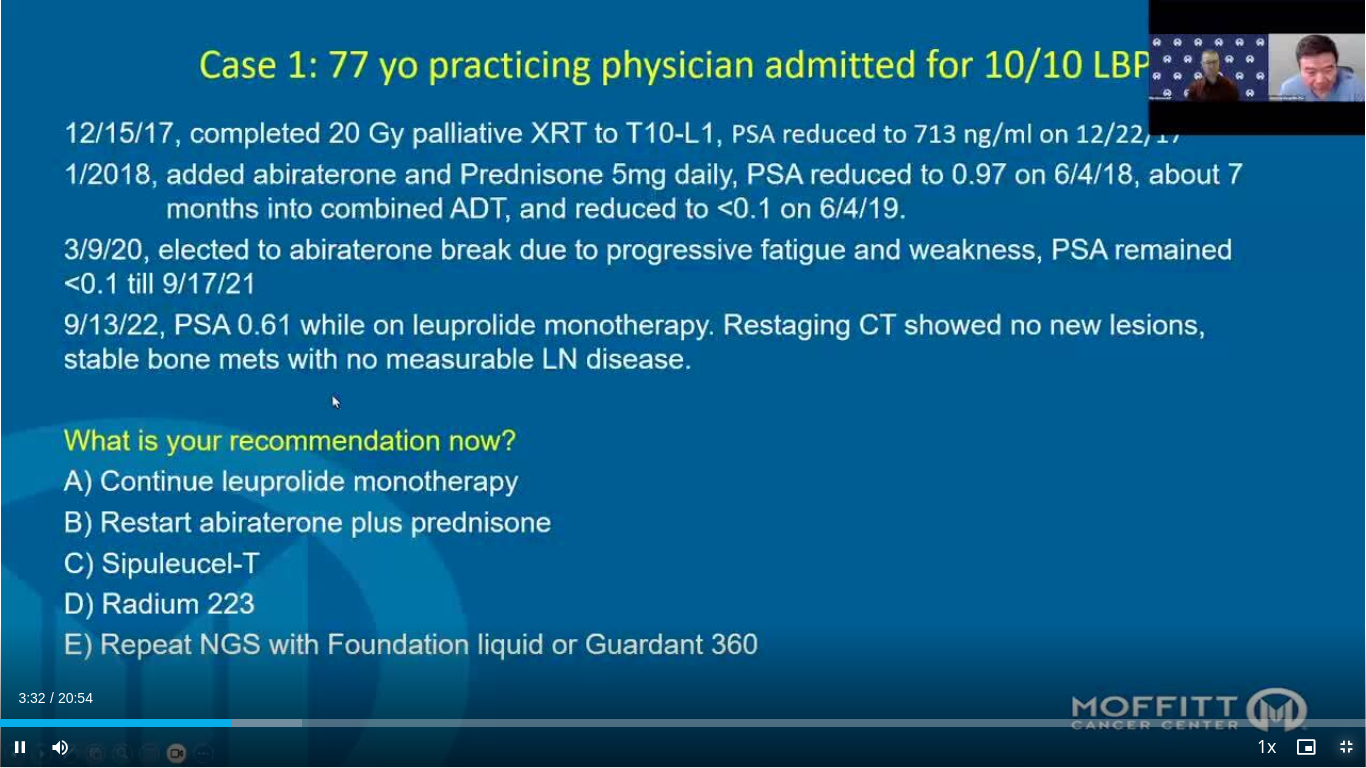 click at bounding box center [1346, 747] 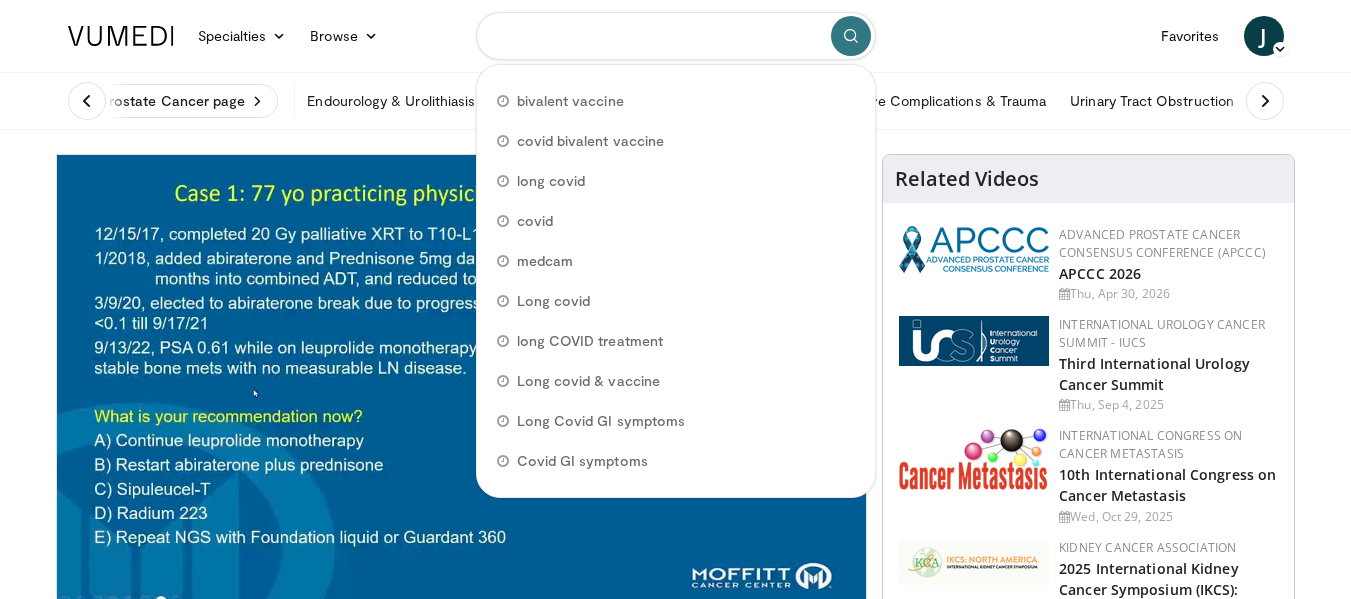 click at bounding box center [676, 36] 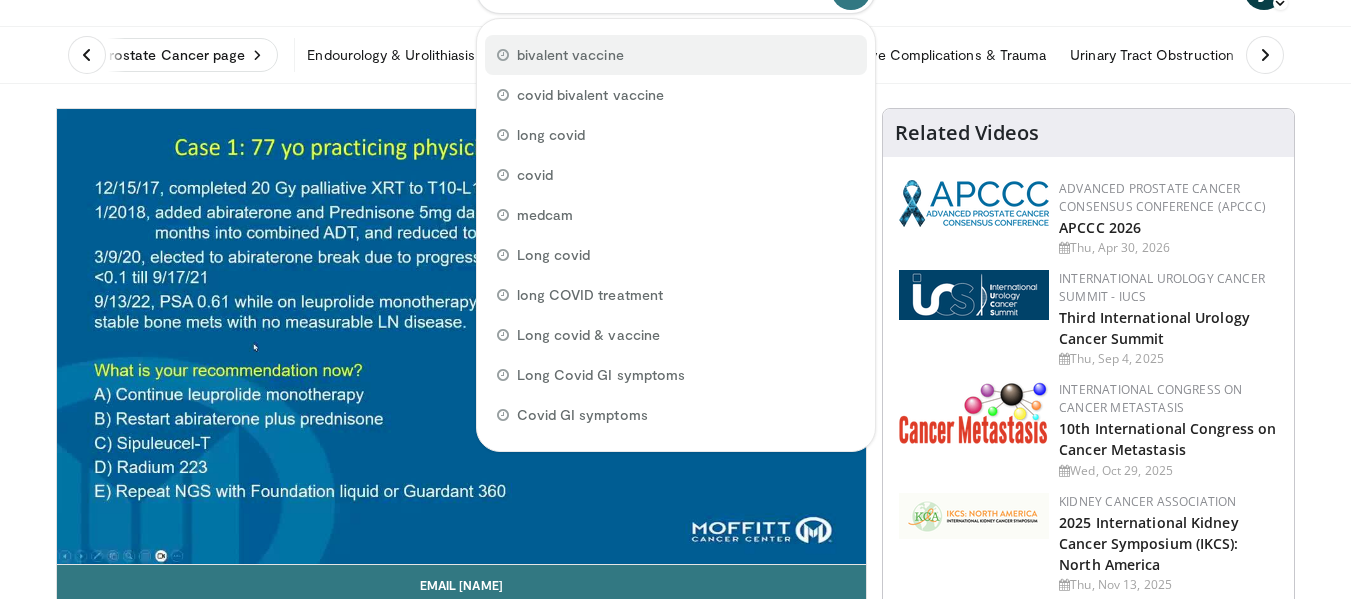 scroll, scrollTop: 0, scrollLeft: 0, axis: both 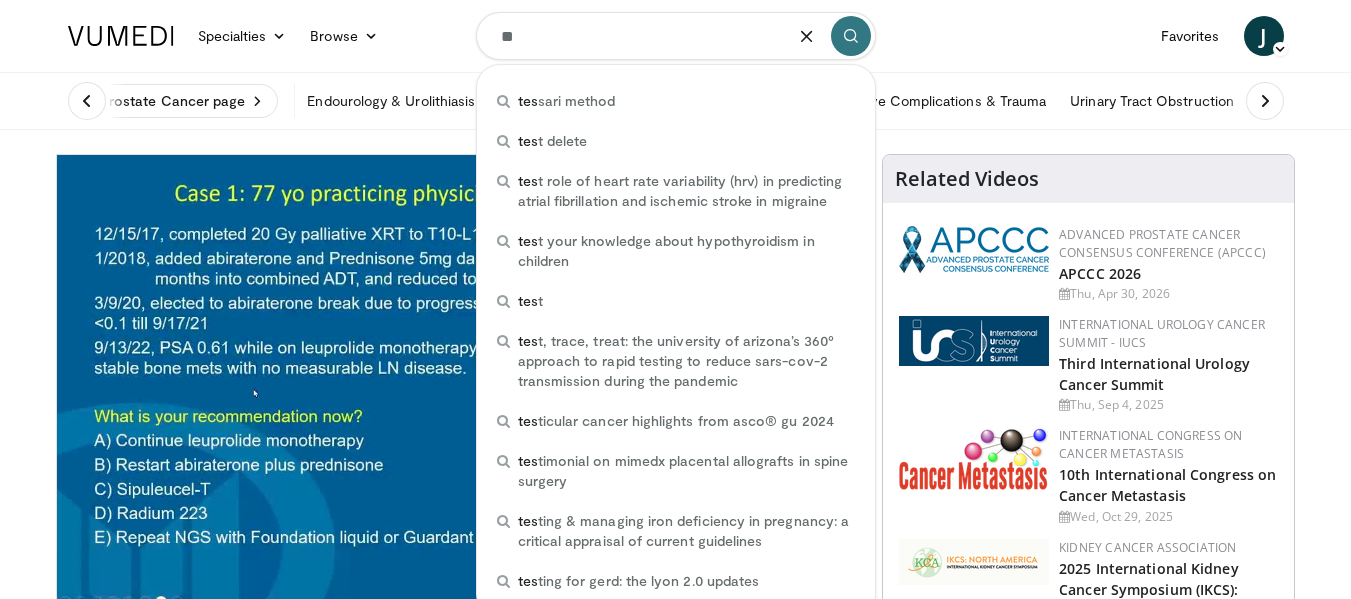 type on "*" 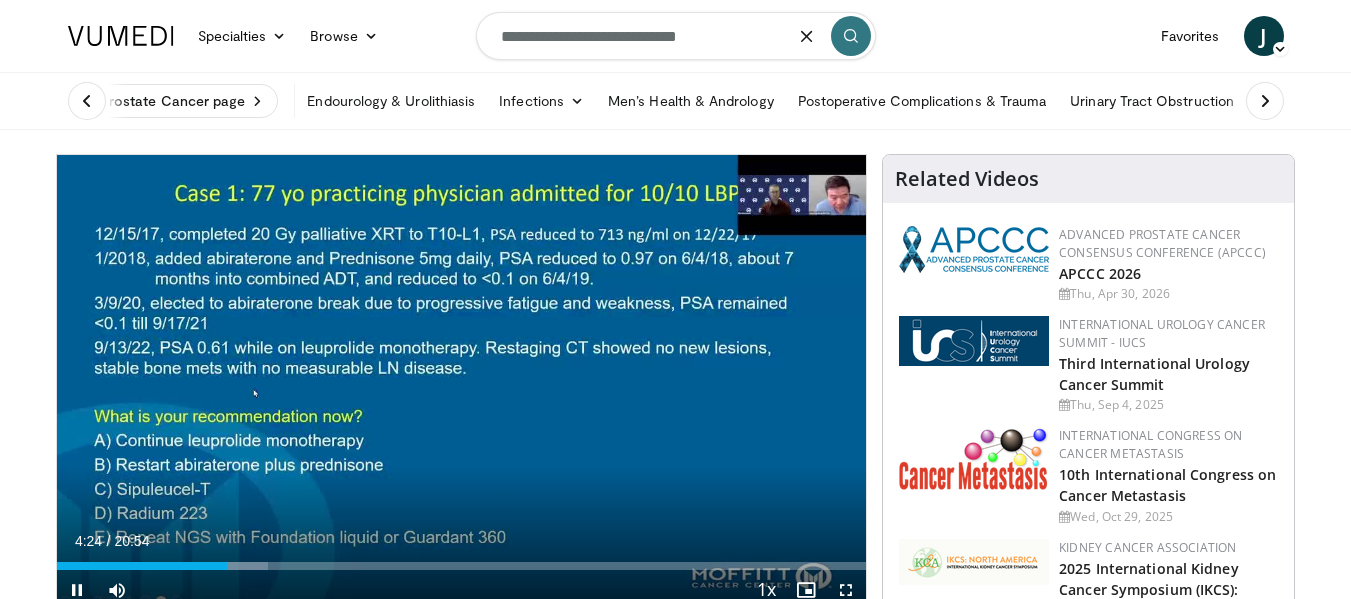 type on "**********" 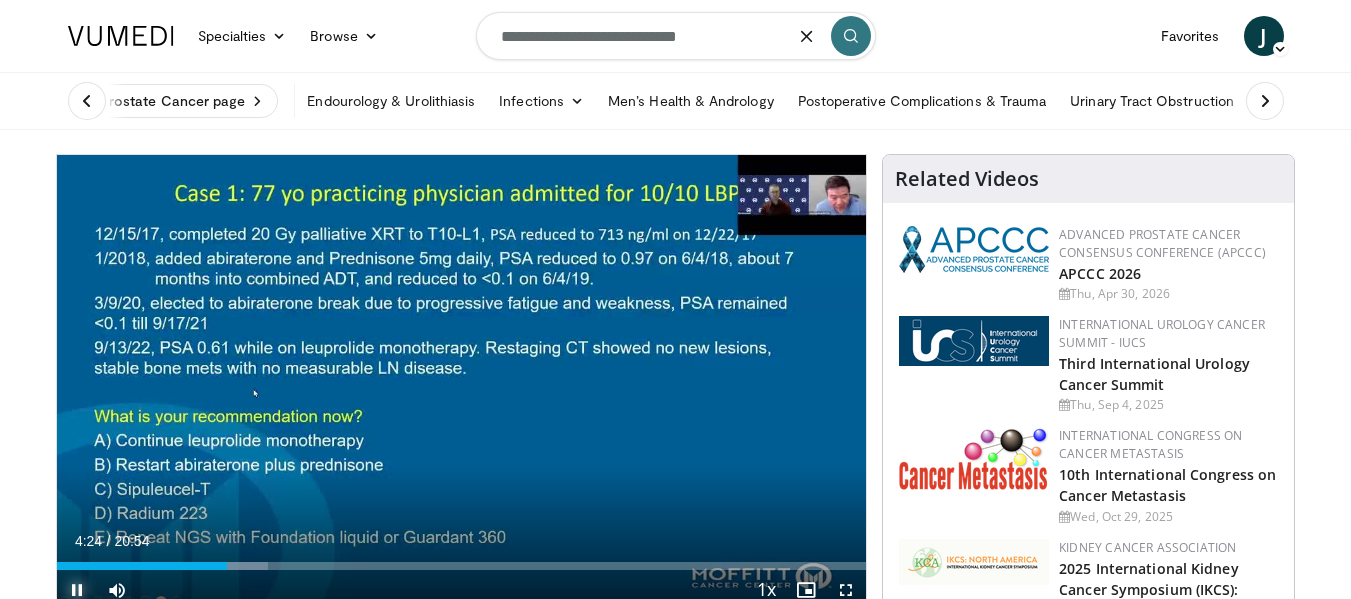 click at bounding box center (77, 590) 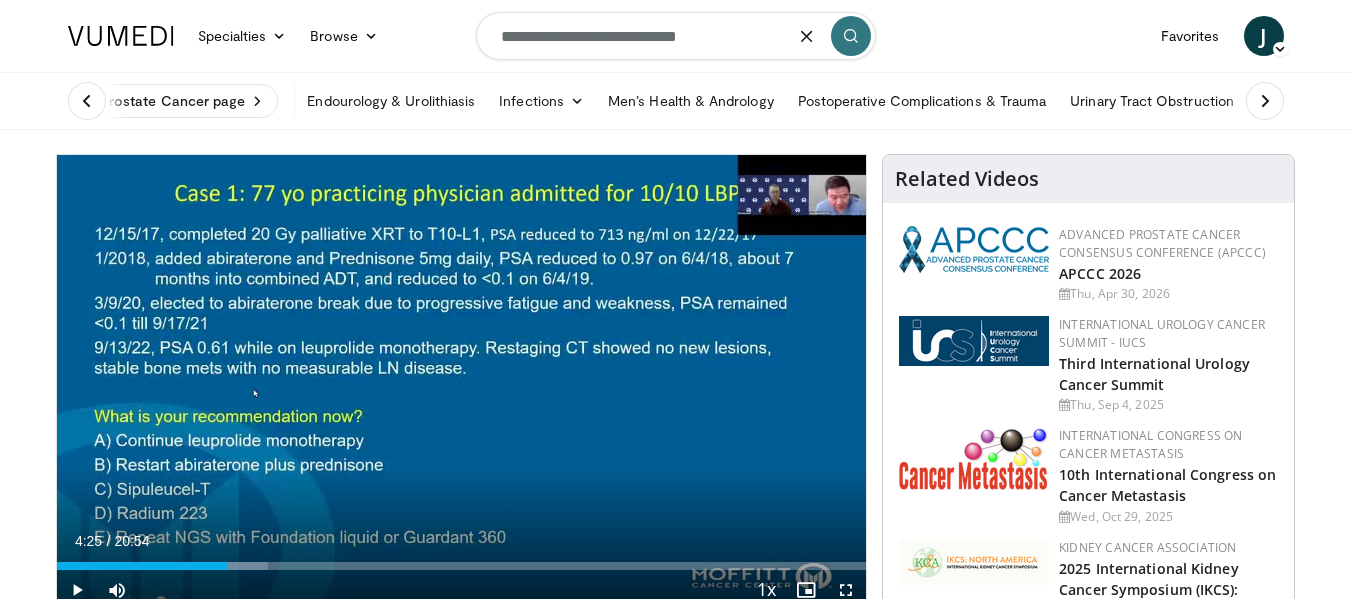 click at bounding box center (851, 36) 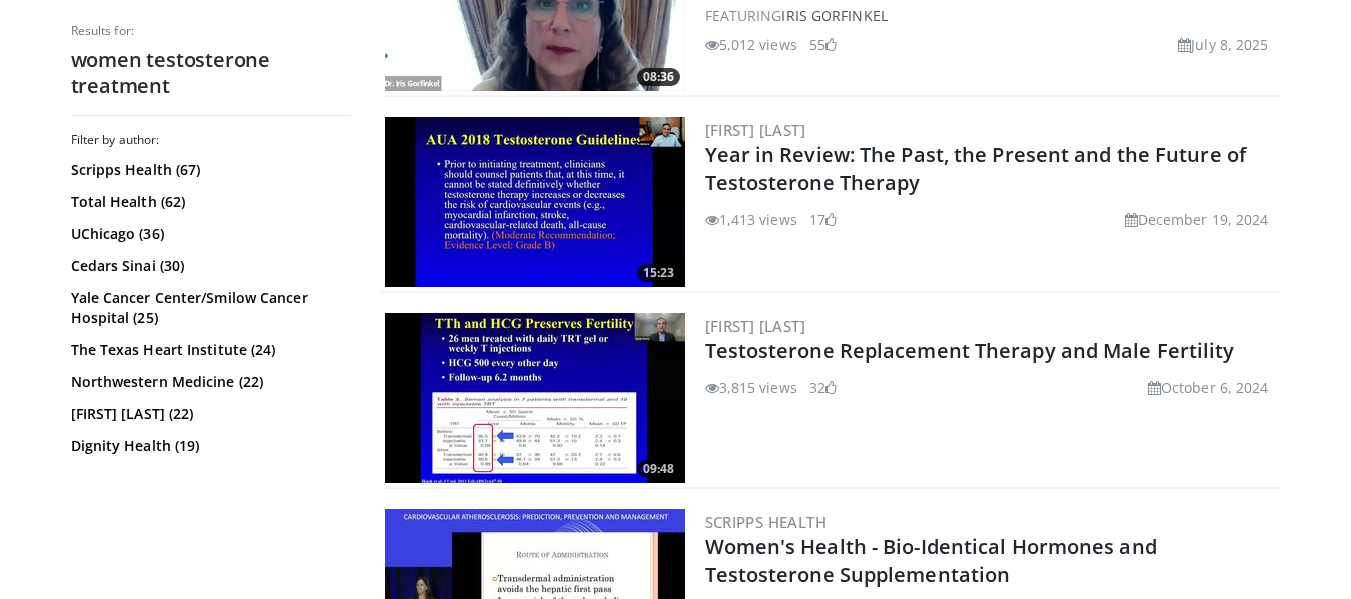 scroll, scrollTop: 700, scrollLeft: 0, axis: vertical 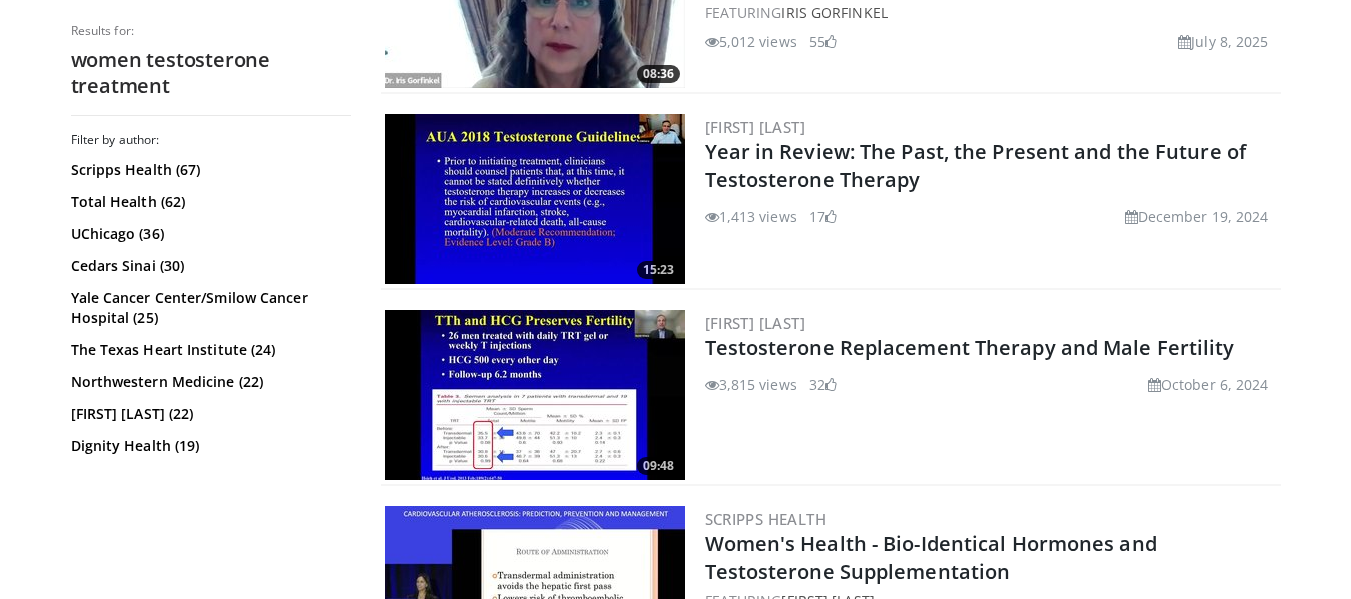 click at bounding box center (535, 199) 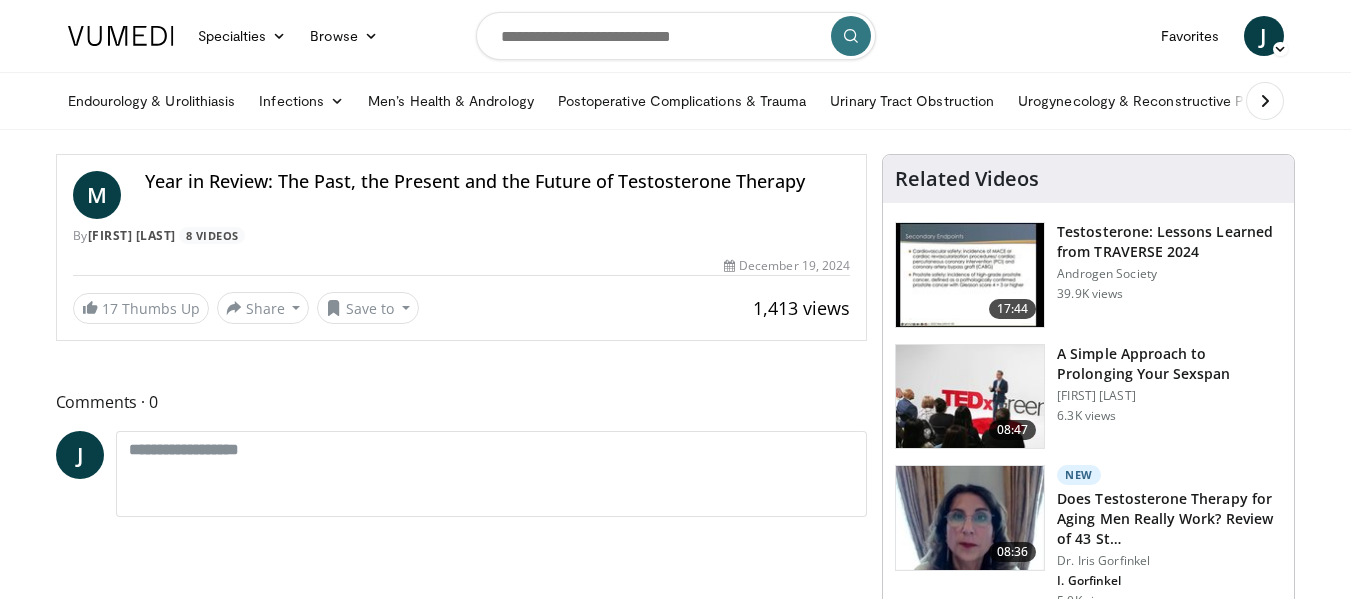 scroll, scrollTop: 0, scrollLeft: 0, axis: both 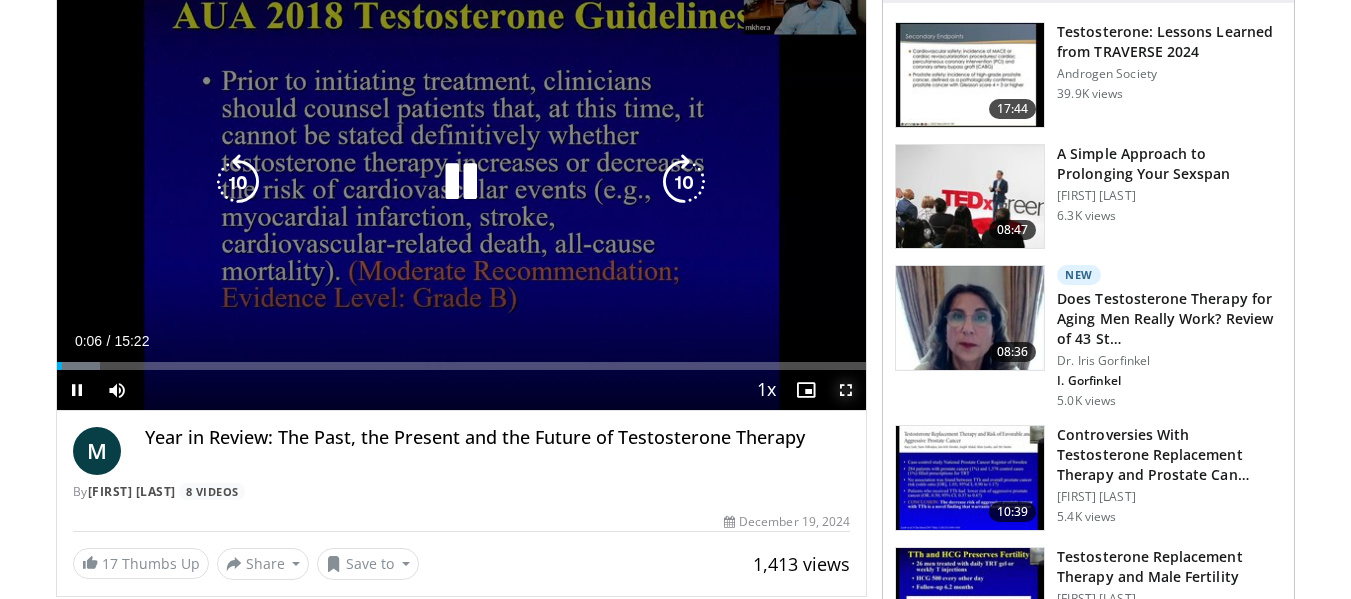 drag, startPoint x: 847, startPoint y: 384, endPoint x: 846, endPoint y: 503, distance: 119.0042 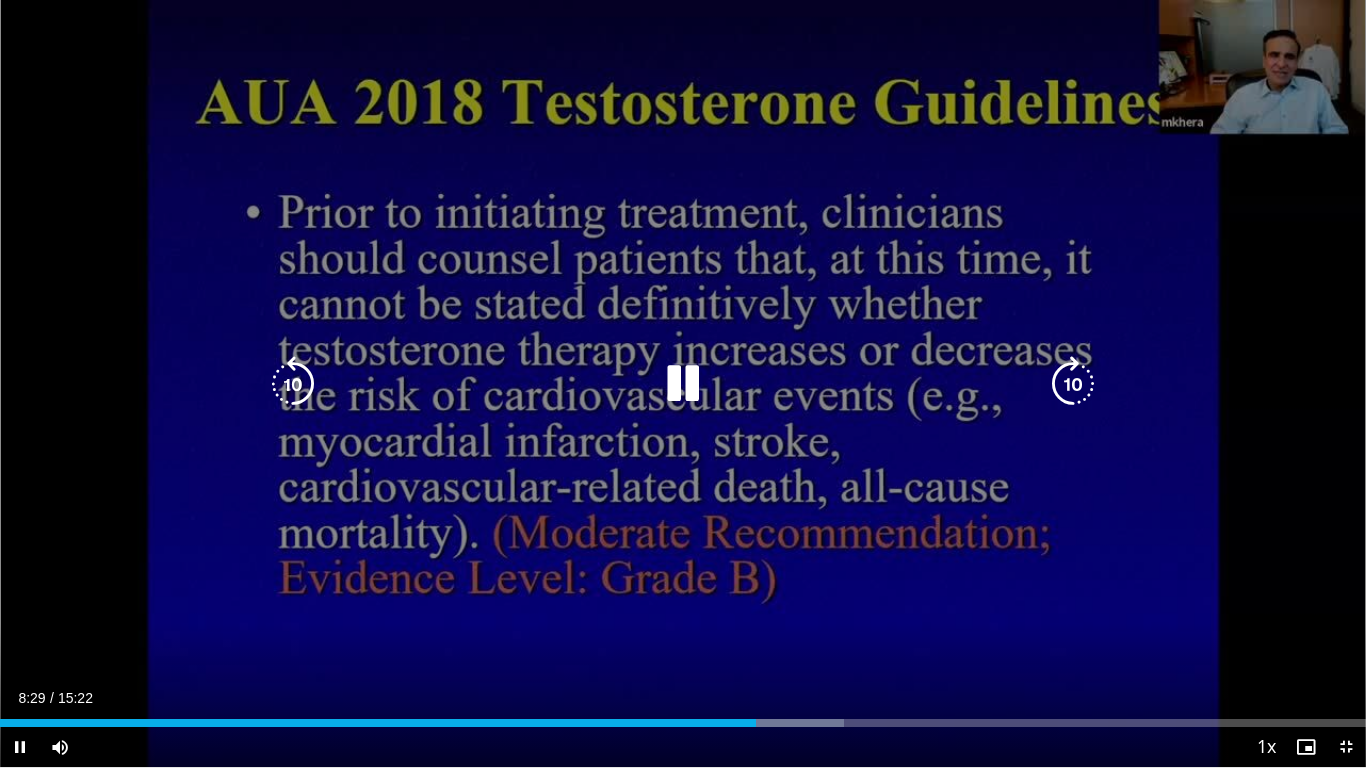 click at bounding box center (683, 384) 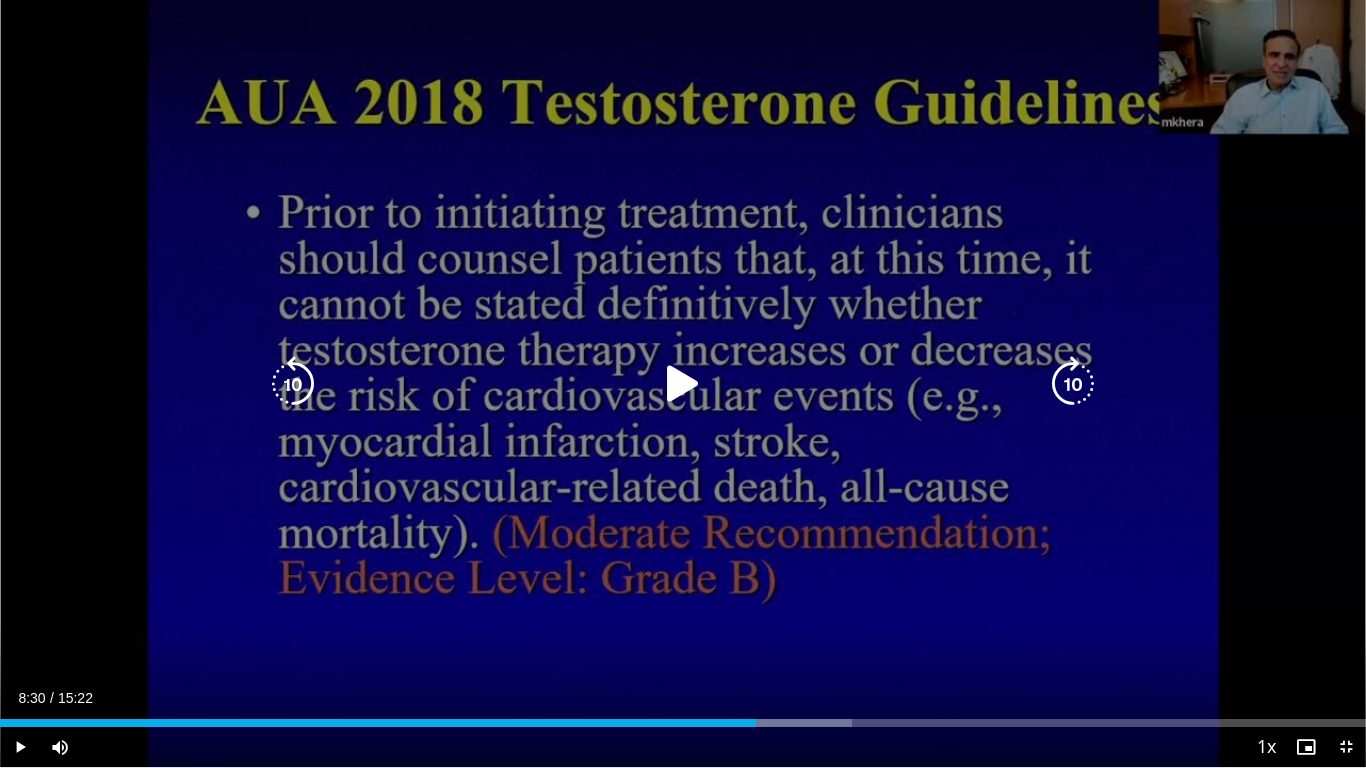 click at bounding box center (683, 384) 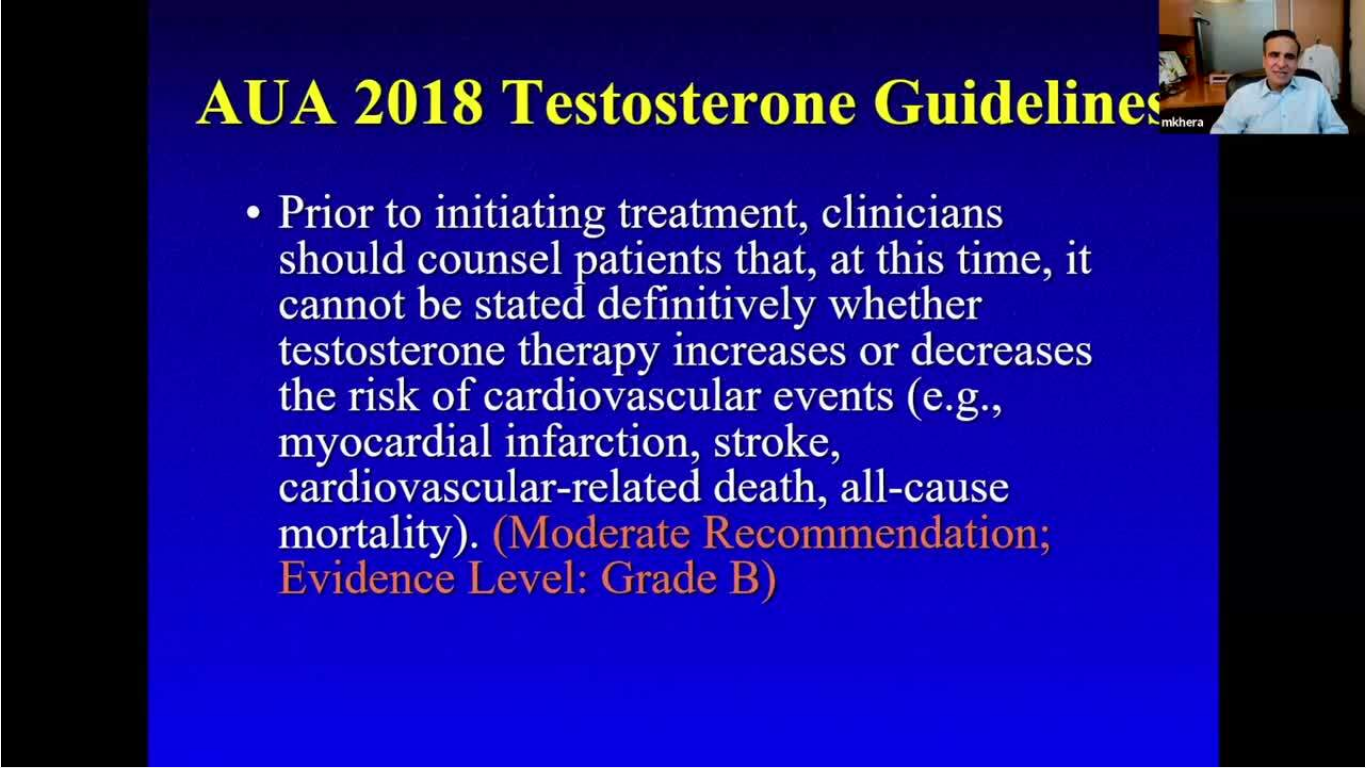 type 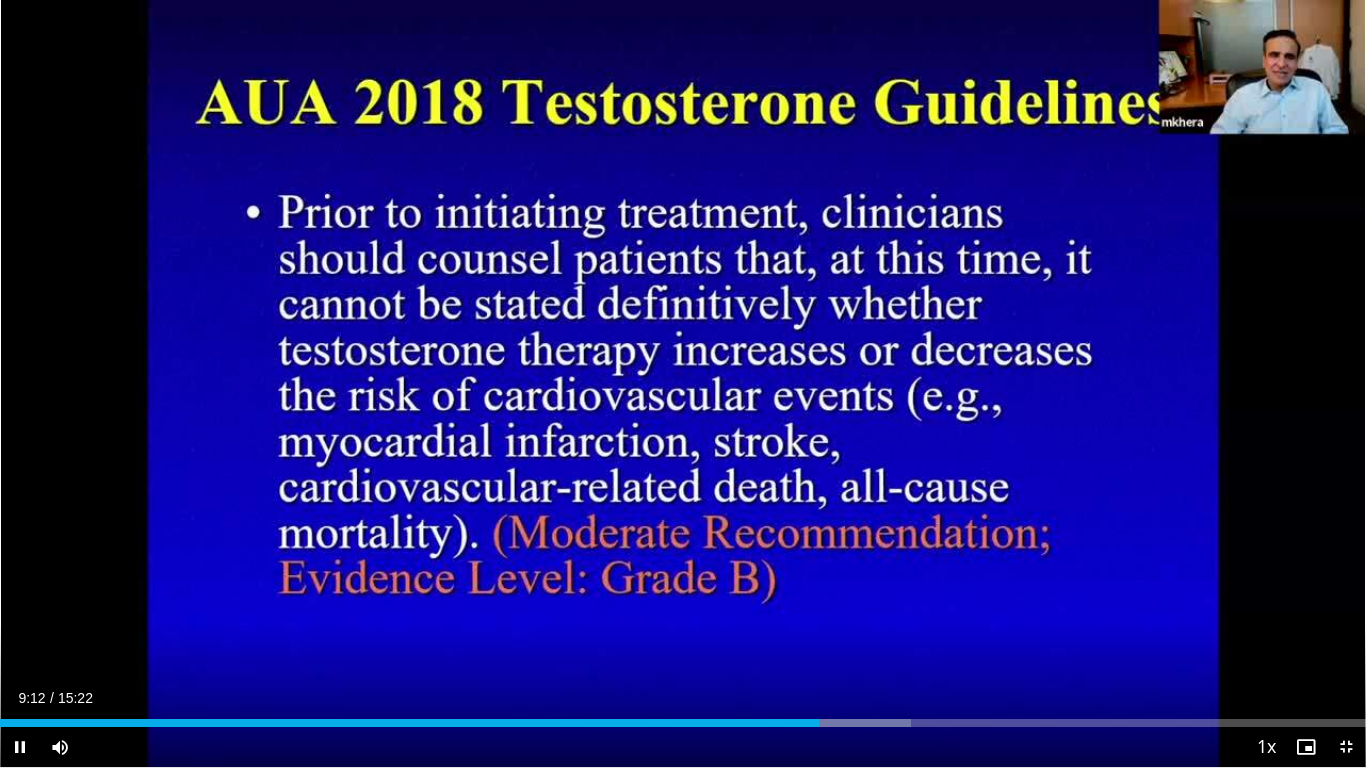drag, startPoint x: 800, startPoint y: 719, endPoint x: 906, endPoint y: 721, distance: 106.01887 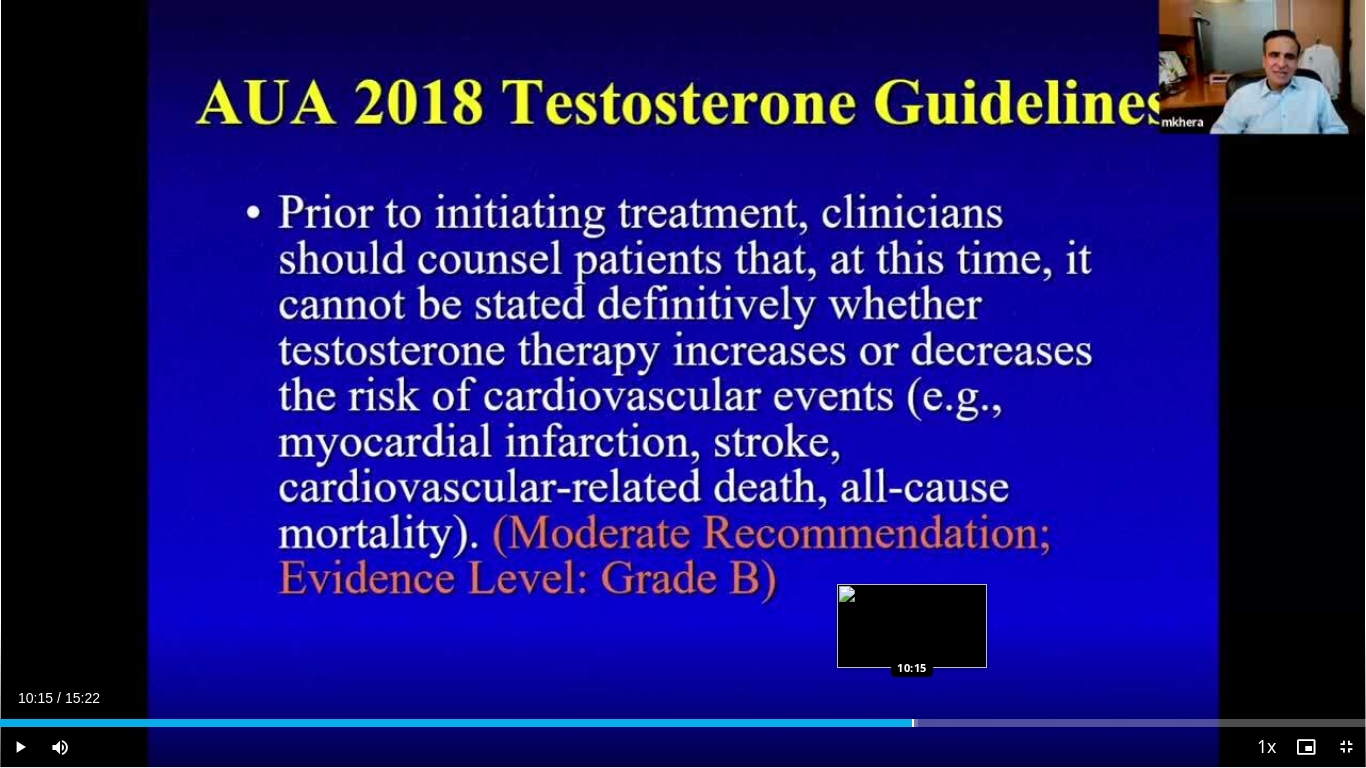 click at bounding box center [913, 723] 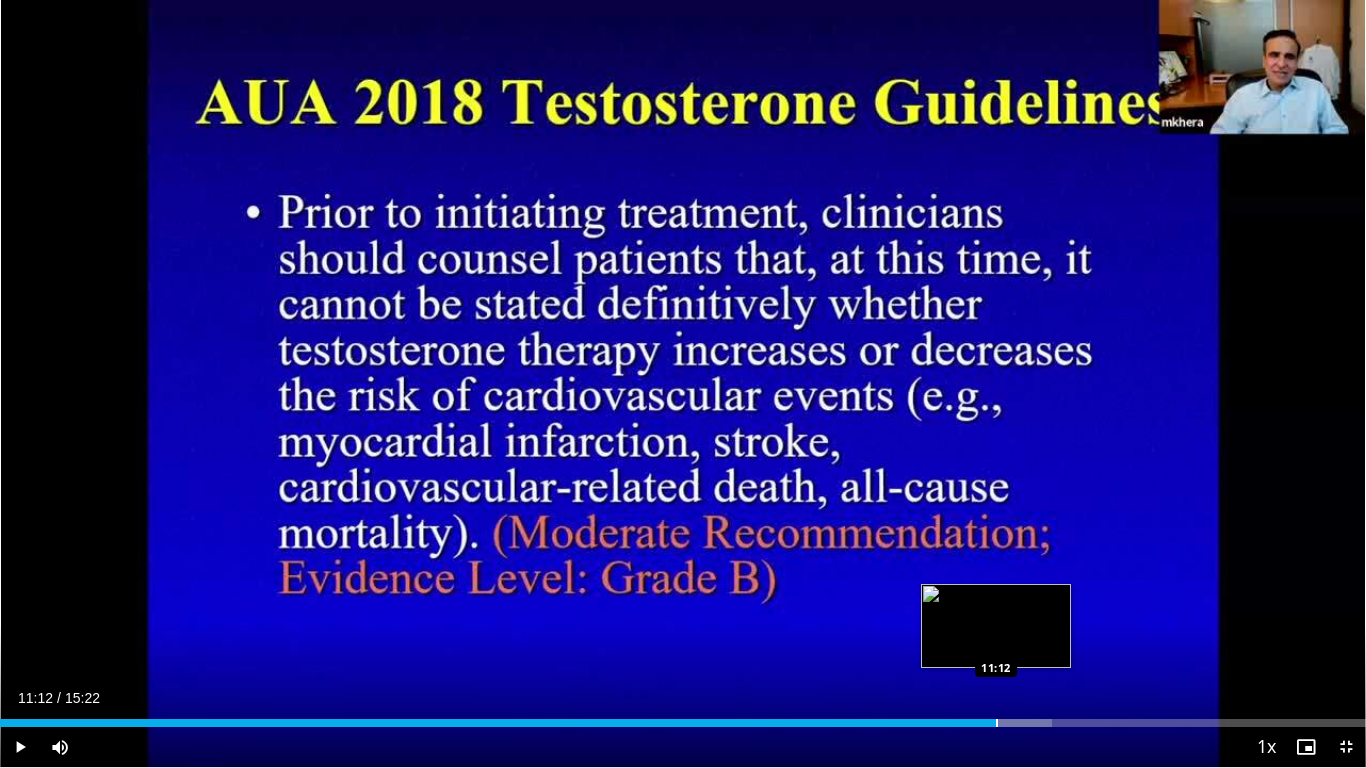 drag, startPoint x: 923, startPoint y: 722, endPoint x: 999, endPoint y: 724, distance: 76.02631 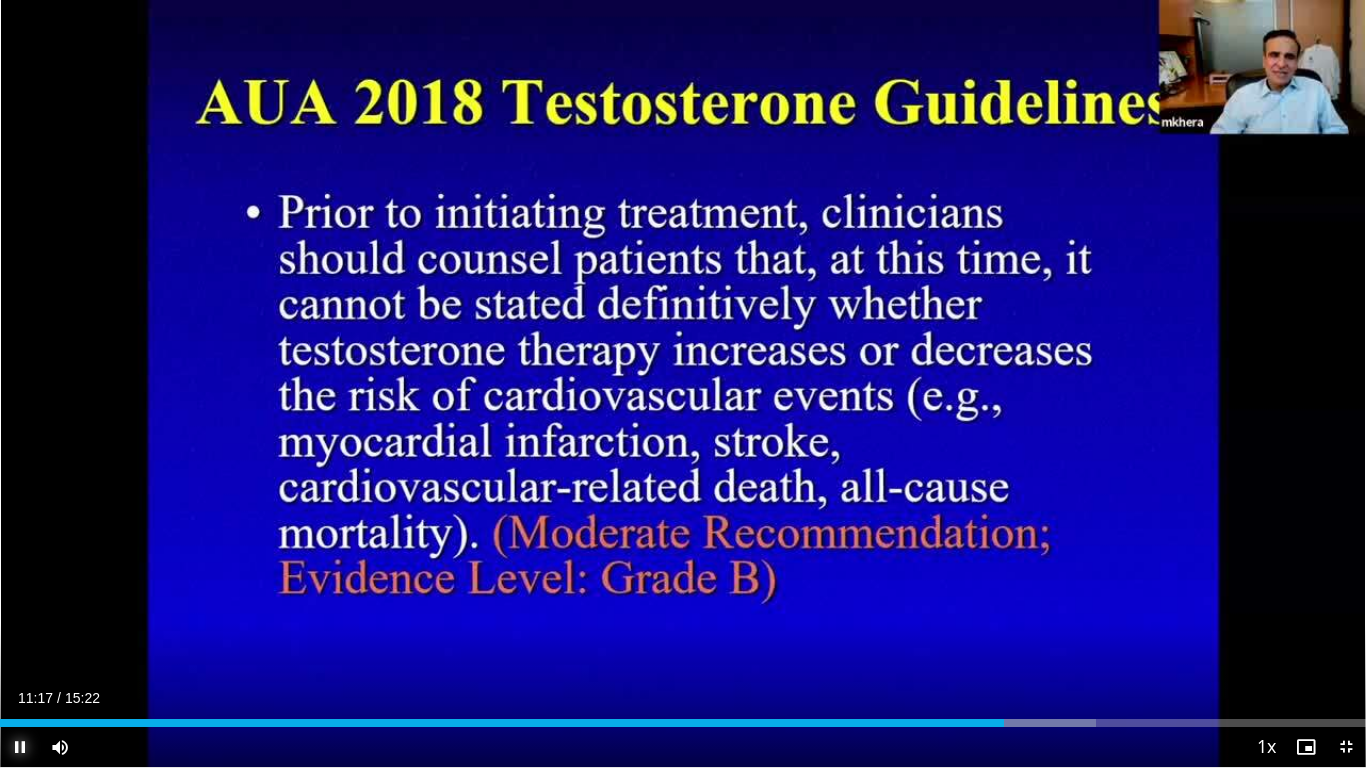 click at bounding box center (20, 747) 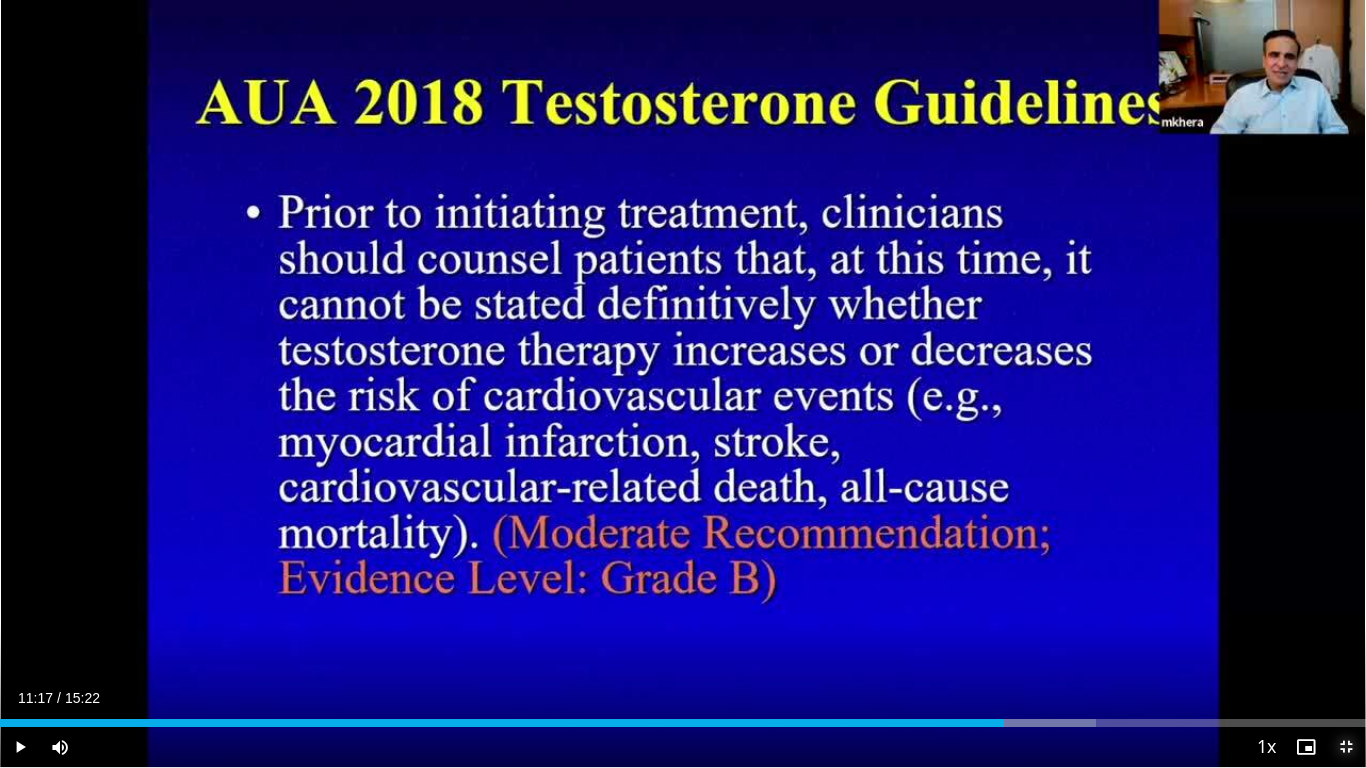 click at bounding box center (1346, 747) 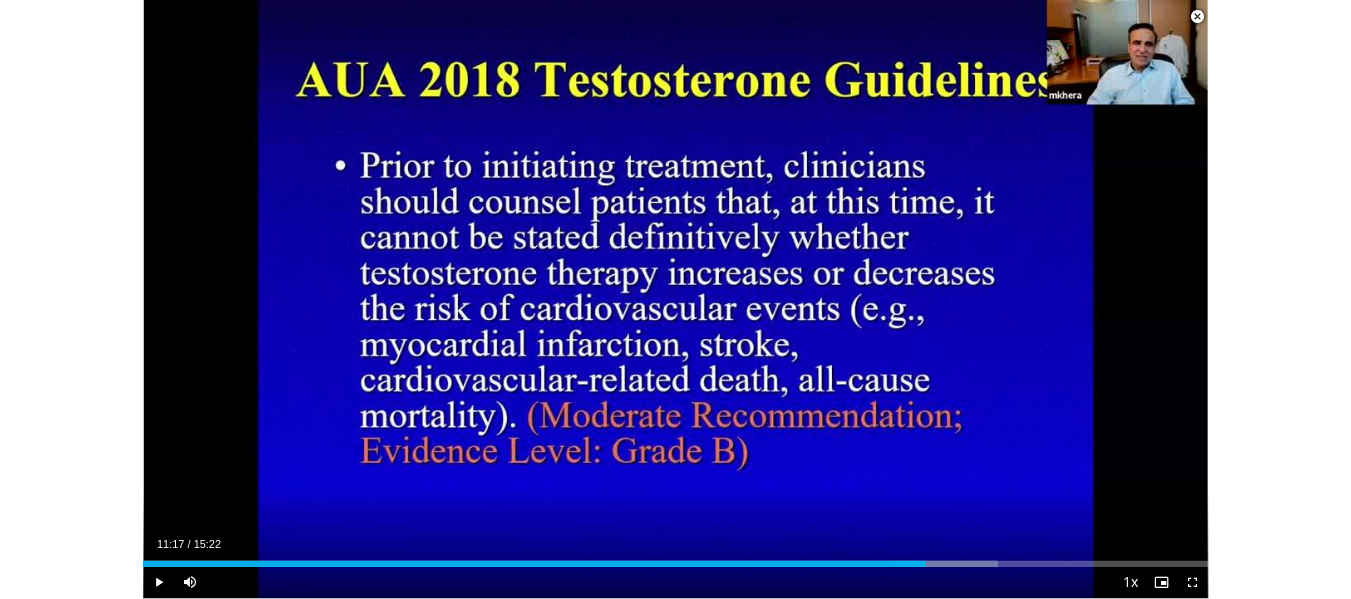 scroll, scrollTop: 656, scrollLeft: 0, axis: vertical 